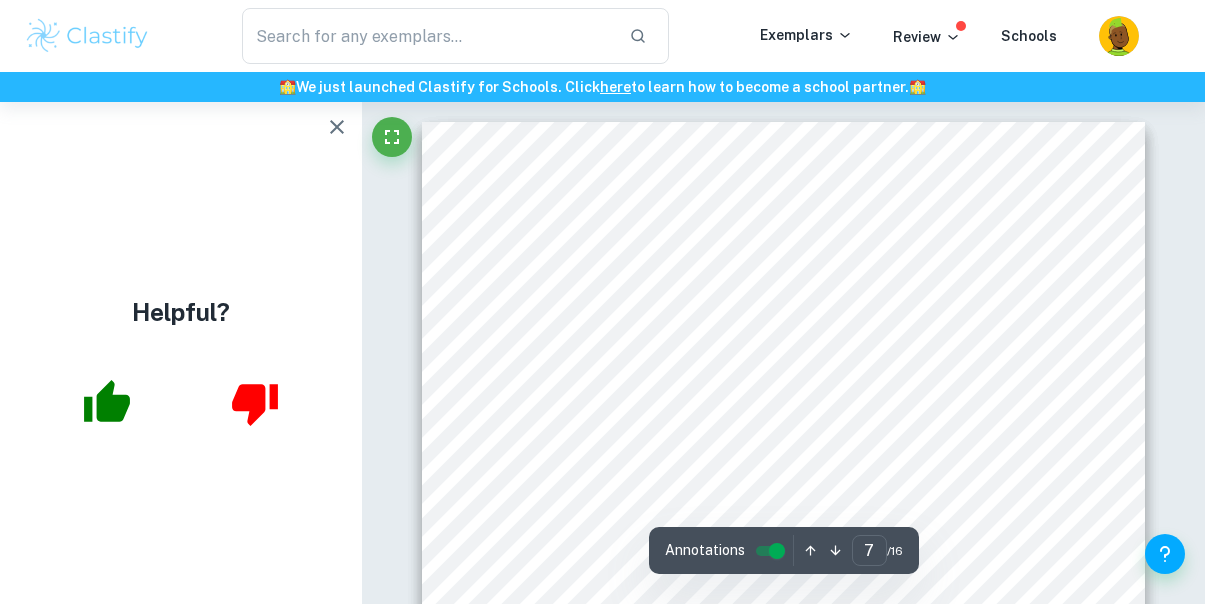 scroll, scrollTop: 6341, scrollLeft: 0, axis: vertical 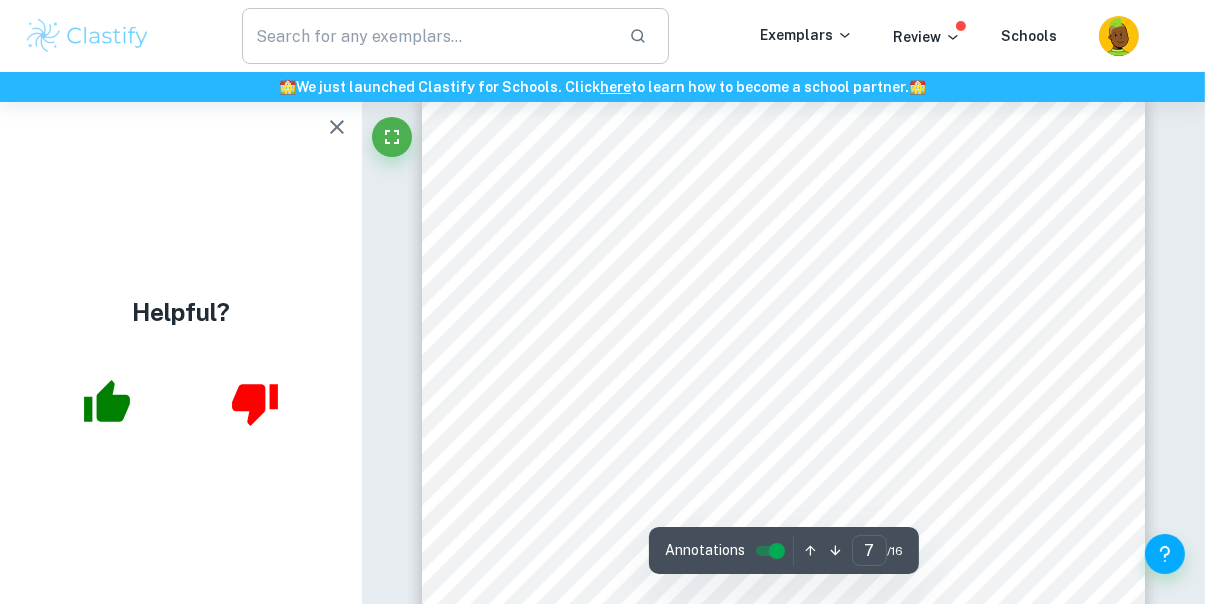 click at bounding box center [427, 36] 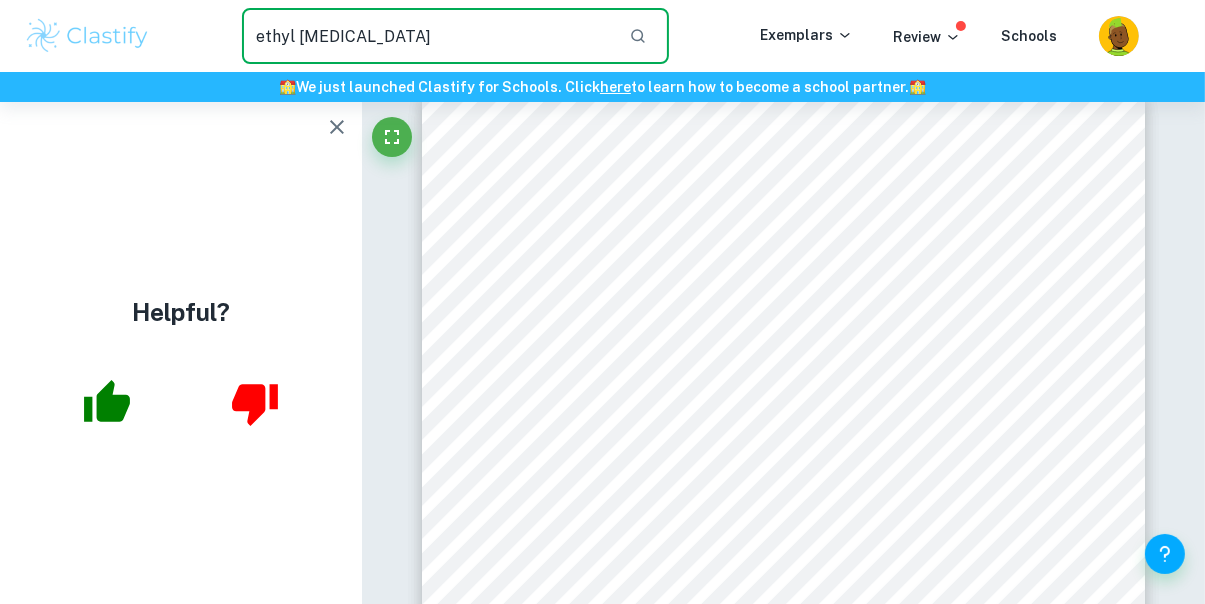 type on "ethyl acetate" 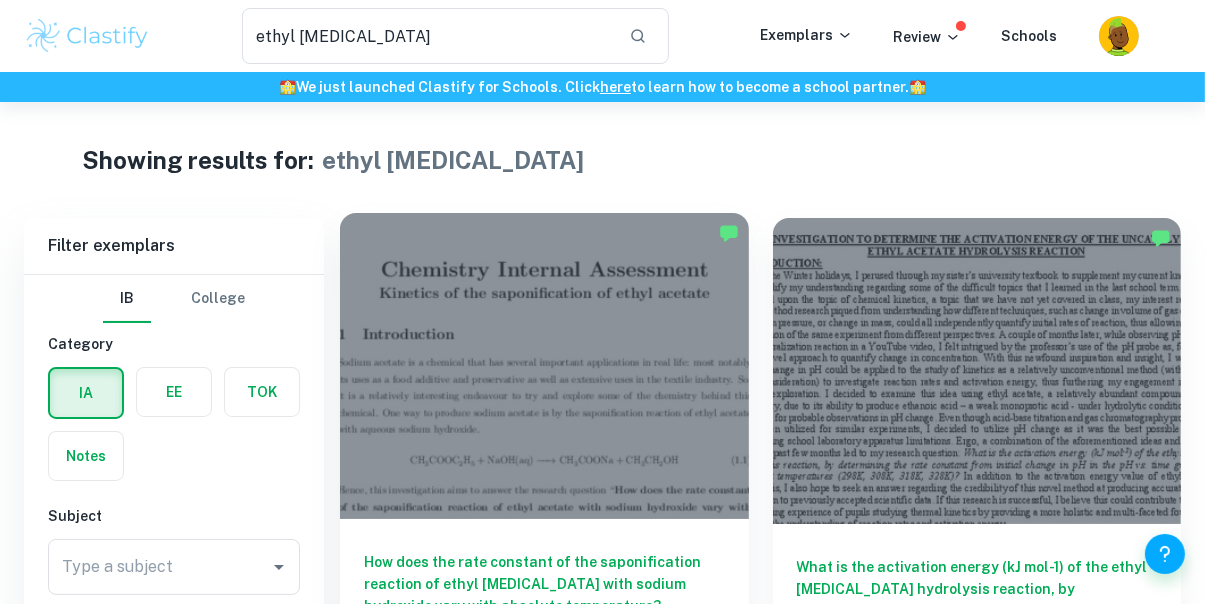 scroll, scrollTop: 175, scrollLeft: 0, axis: vertical 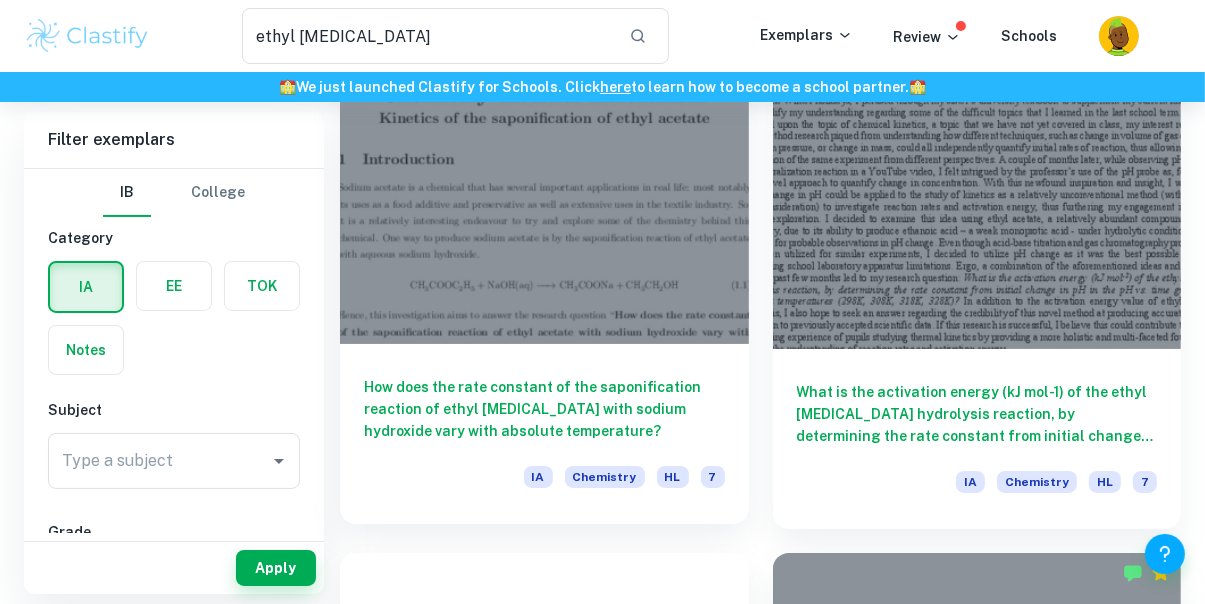 click on "How does the rate constant of the saponification reaction of ethyl acetate with sodium hydroxide vary with absolute temperature?" at bounding box center (544, 409) 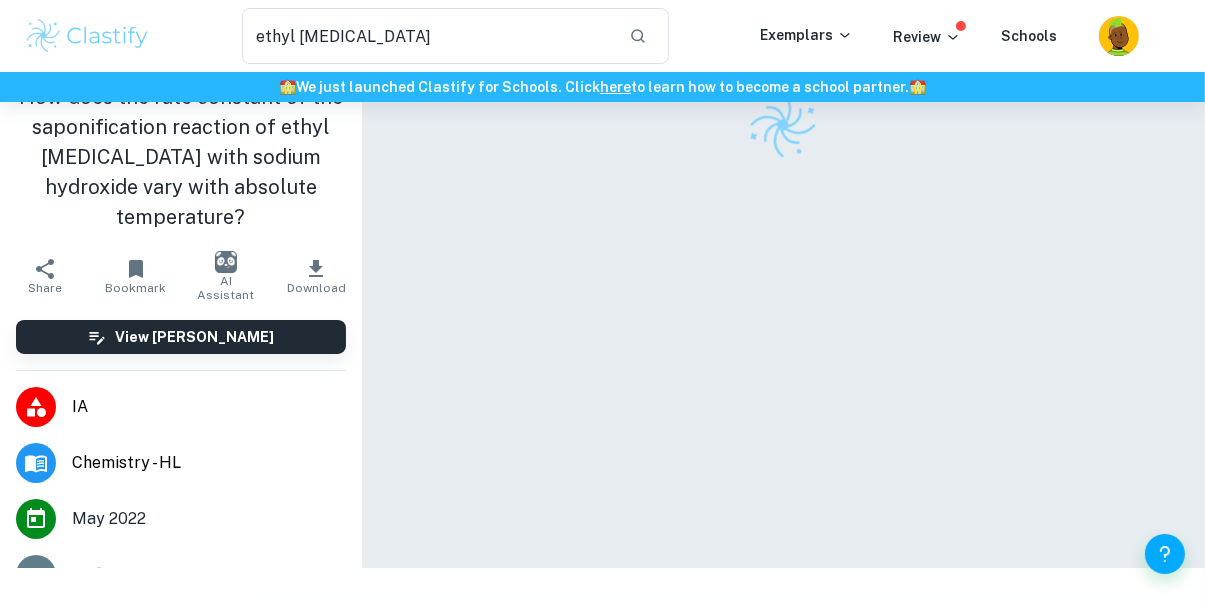 scroll, scrollTop: 0, scrollLeft: 0, axis: both 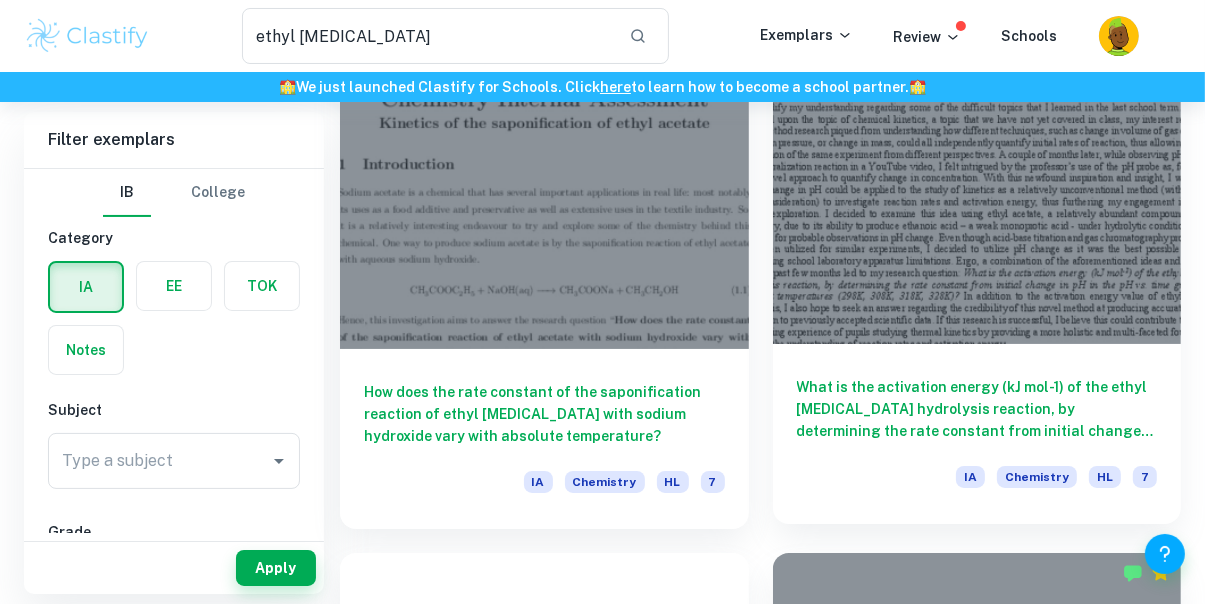 click on "What is the activation energy (kJ mol-1) of the ethyl acetate hydrolysis reaction, by determining the rate constant from initial change in pH in the pH vs. time graphs at different temperatures (298K, 308K, 318K, 328K)?" at bounding box center (977, 409) 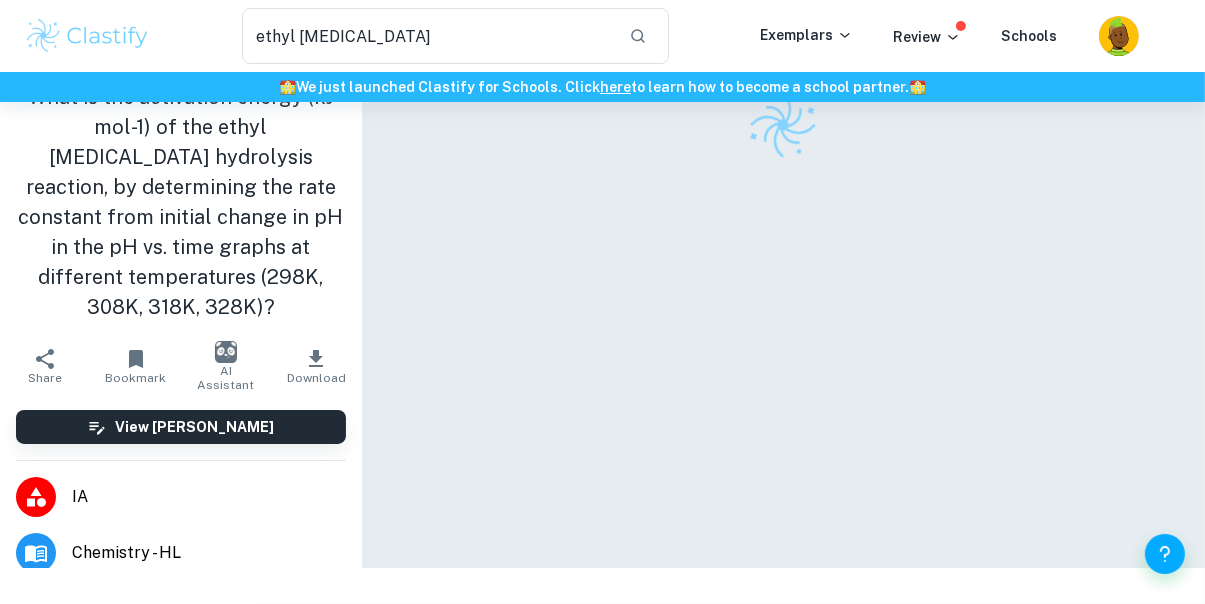 scroll, scrollTop: 0, scrollLeft: 0, axis: both 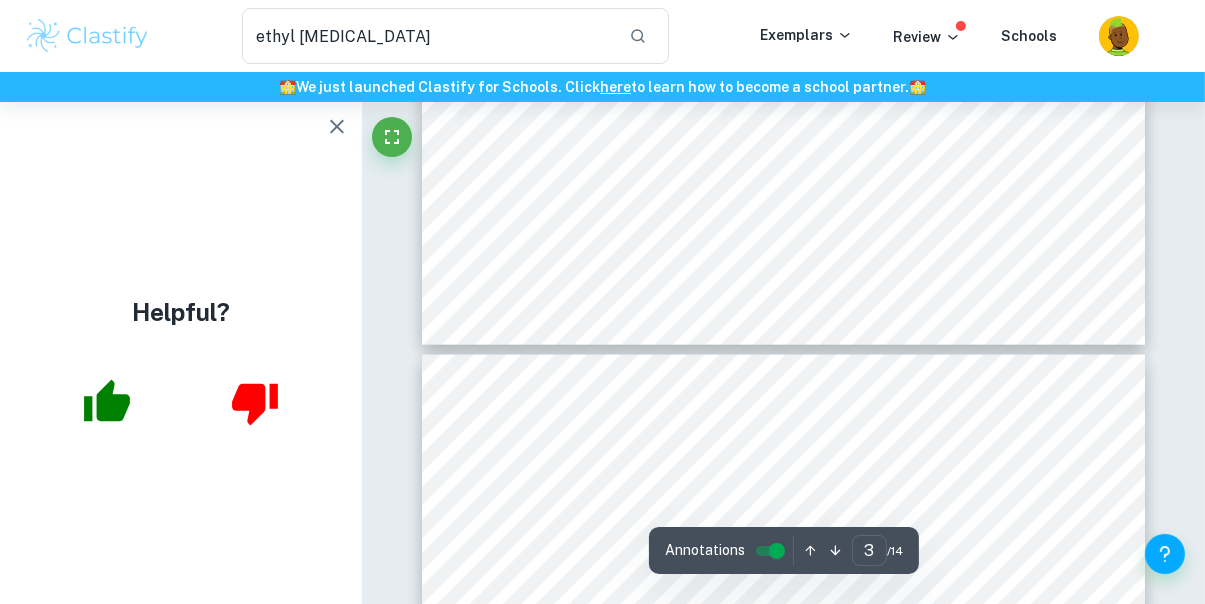 type on "4" 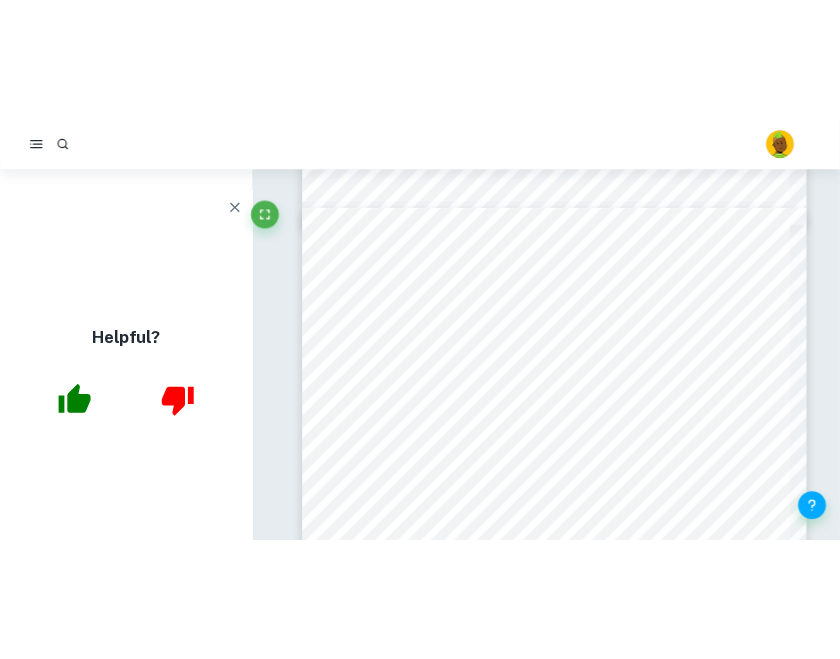 scroll, scrollTop: 2837, scrollLeft: 0, axis: vertical 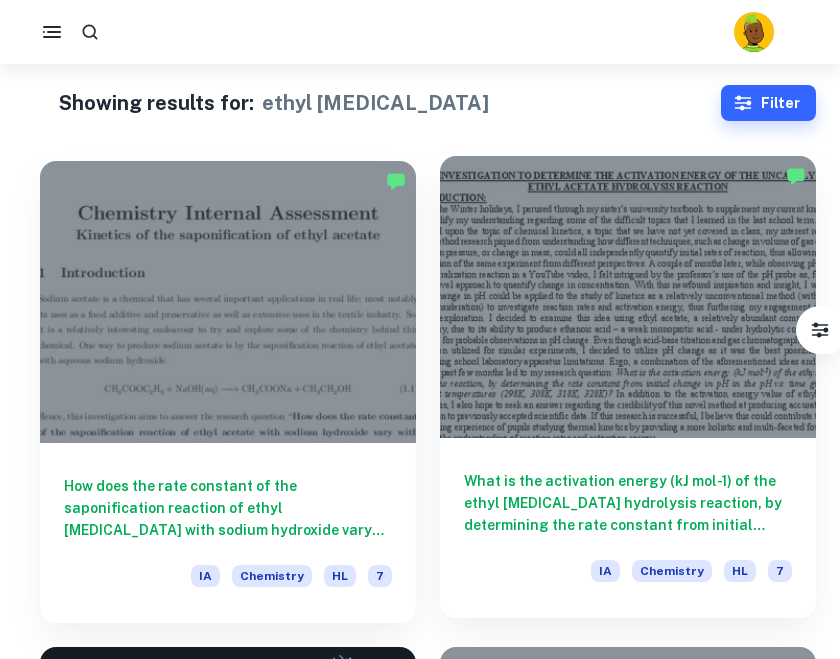 click on "What is the activation energy (kJ mol-1) of the ethyl acetate hydrolysis reaction, by determining the rate constant from initial change in pH in the pH vs. time graphs at different temperatures (298K, 308K, 318K, 328K)?" at bounding box center [628, 503] 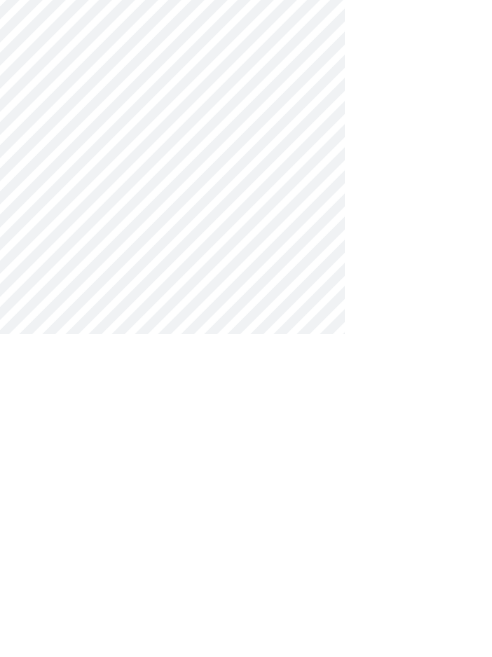 scroll, scrollTop: 14017, scrollLeft: 0, axis: vertical 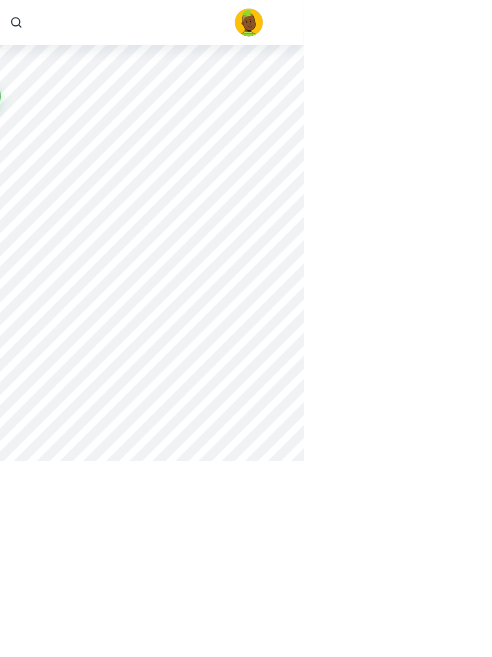 type on "12" 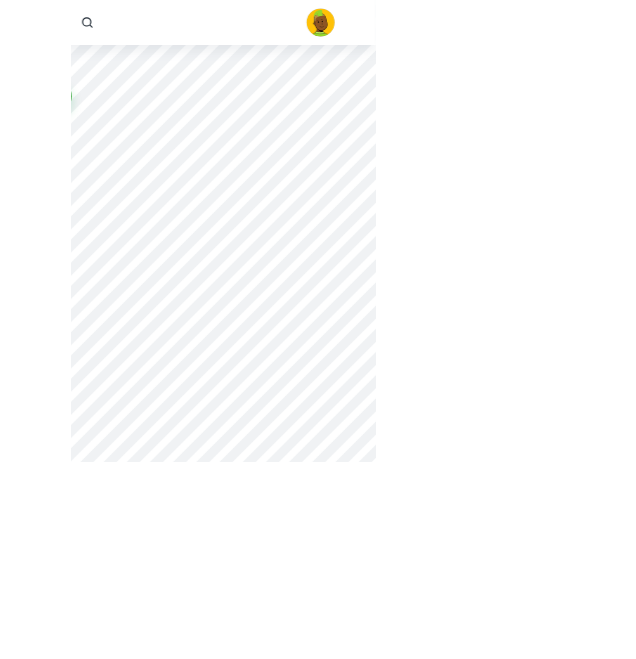 scroll, scrollTop: 12925, scrollLeft: 0, axis: vertical 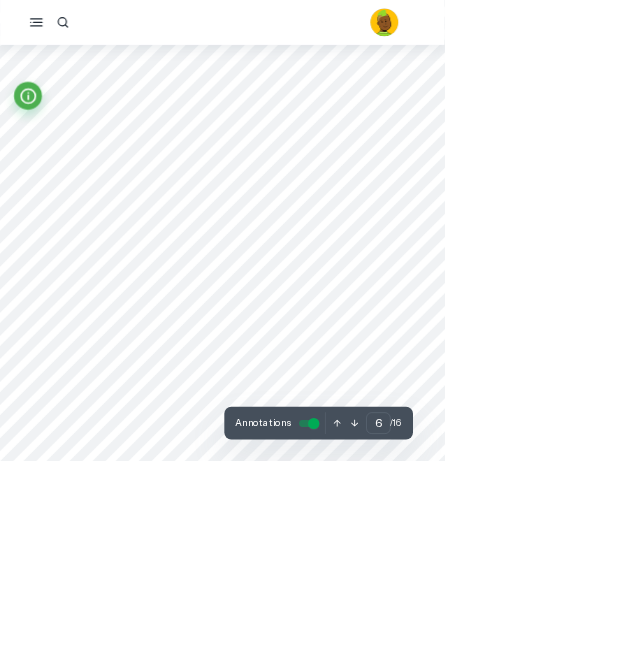 type on "7" 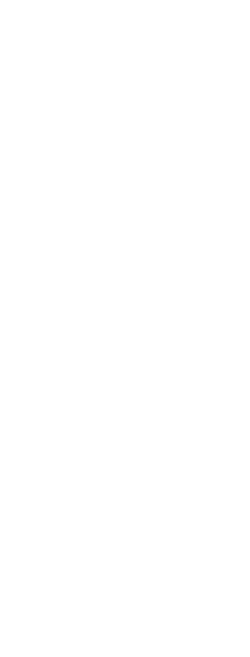 scroll, scrollTop: 7888, scrollLeft: 0, axis: vertical 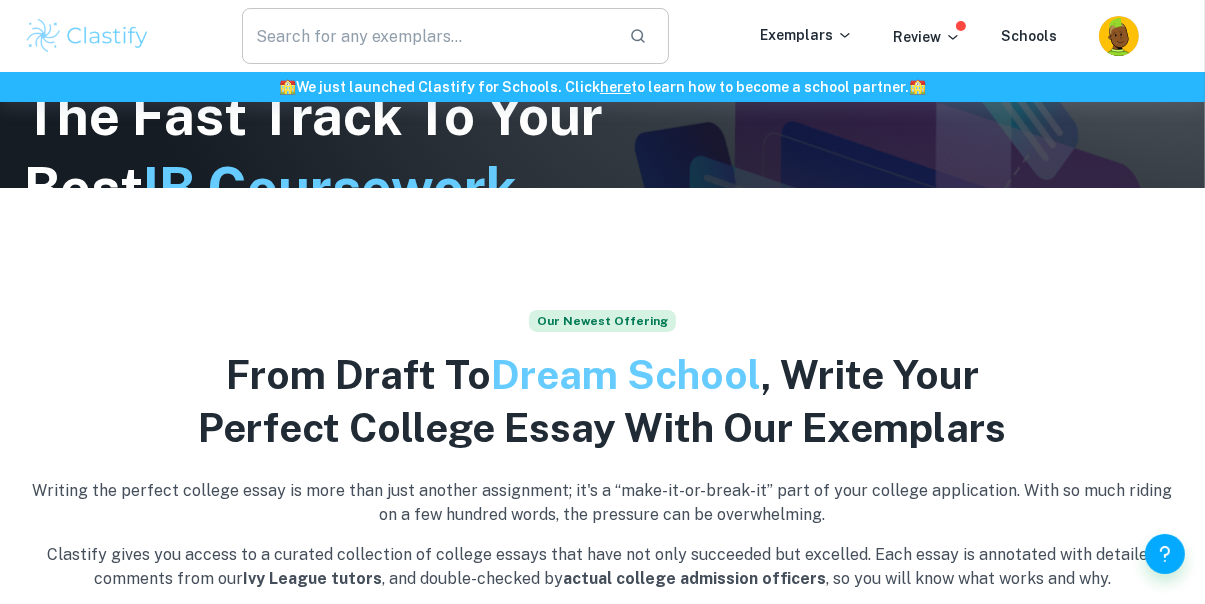 click at bounding box center (427, 36) 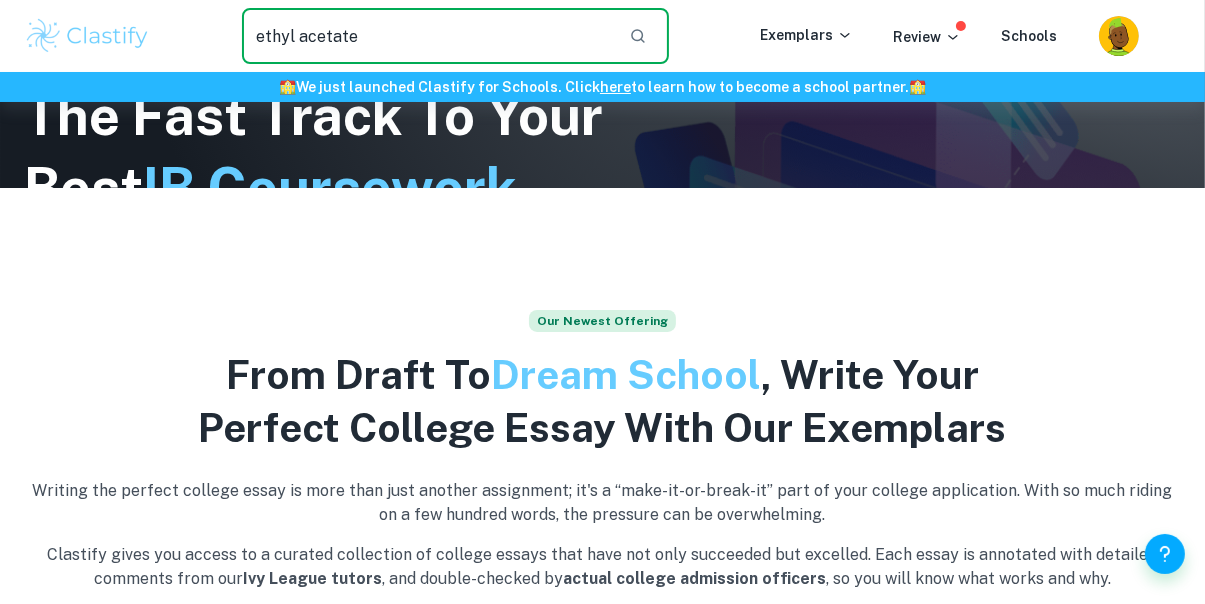type on "ethyl acetate" 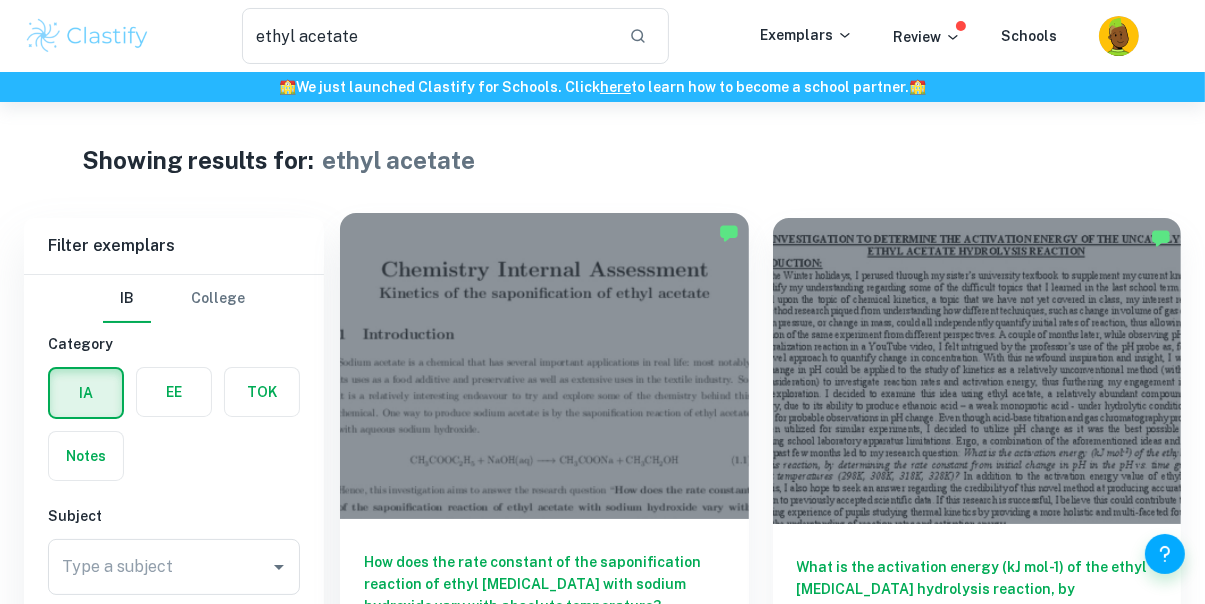 scroll, scrollTop: 351, scrollLeft: 0, axis: vertical 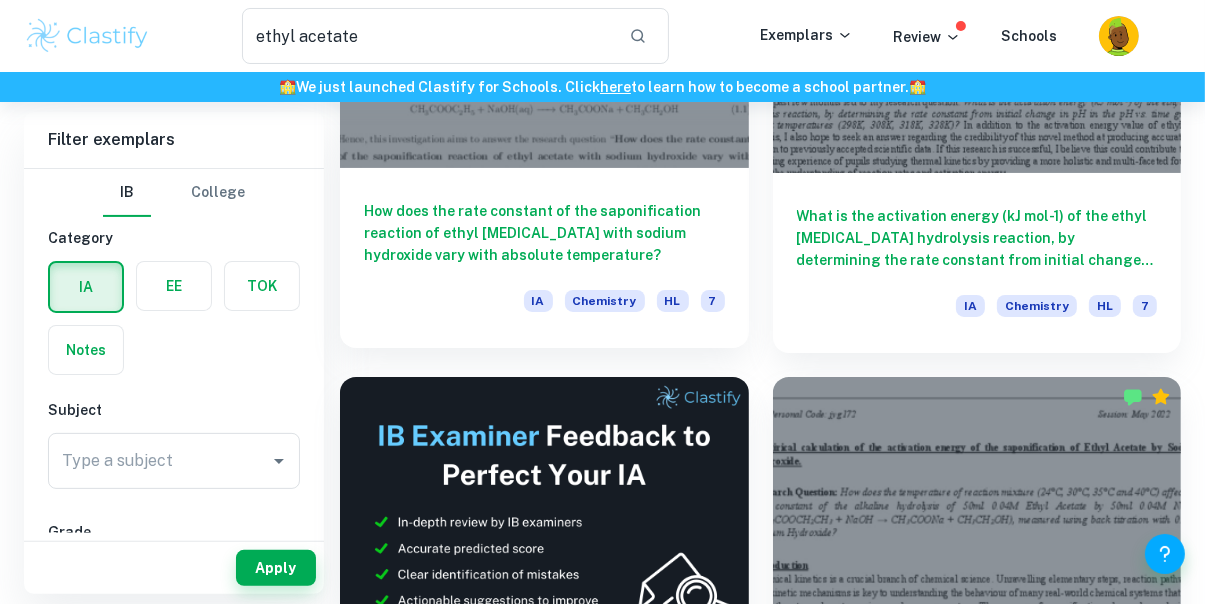 click on "How does the rate constant of the saponification reaction of ethyl acetate with sodium hydroxide vary with absolute temperature?" at bounding box center [544, 233] 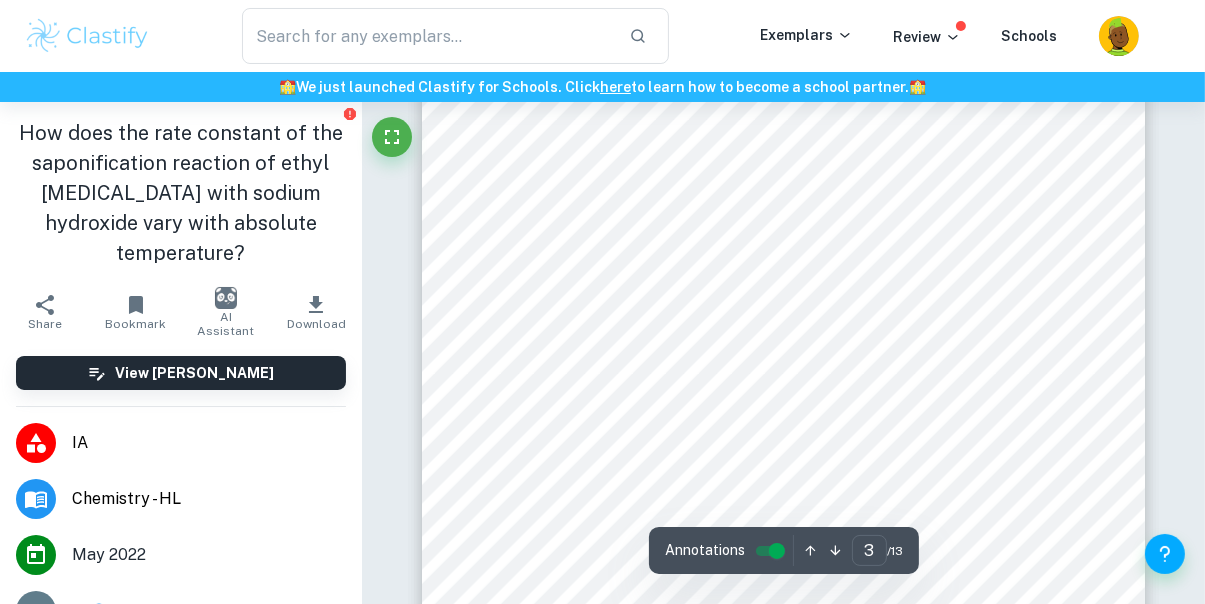scroll, scrollTop: 2617, scrollLeft: 0, axis: vertical 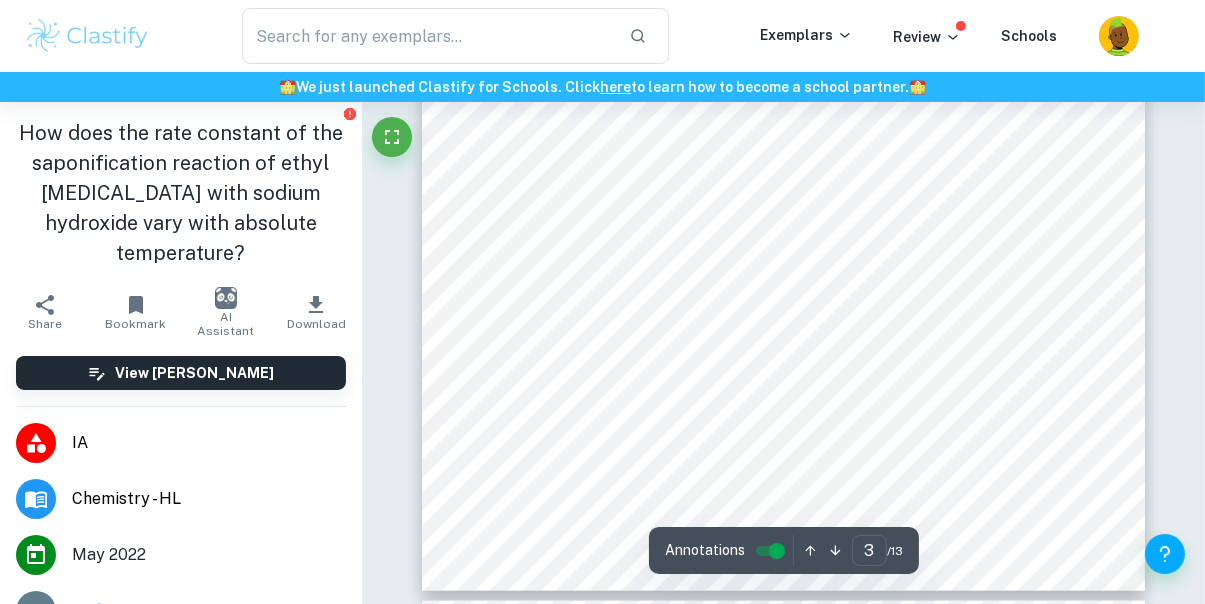 type on "4" 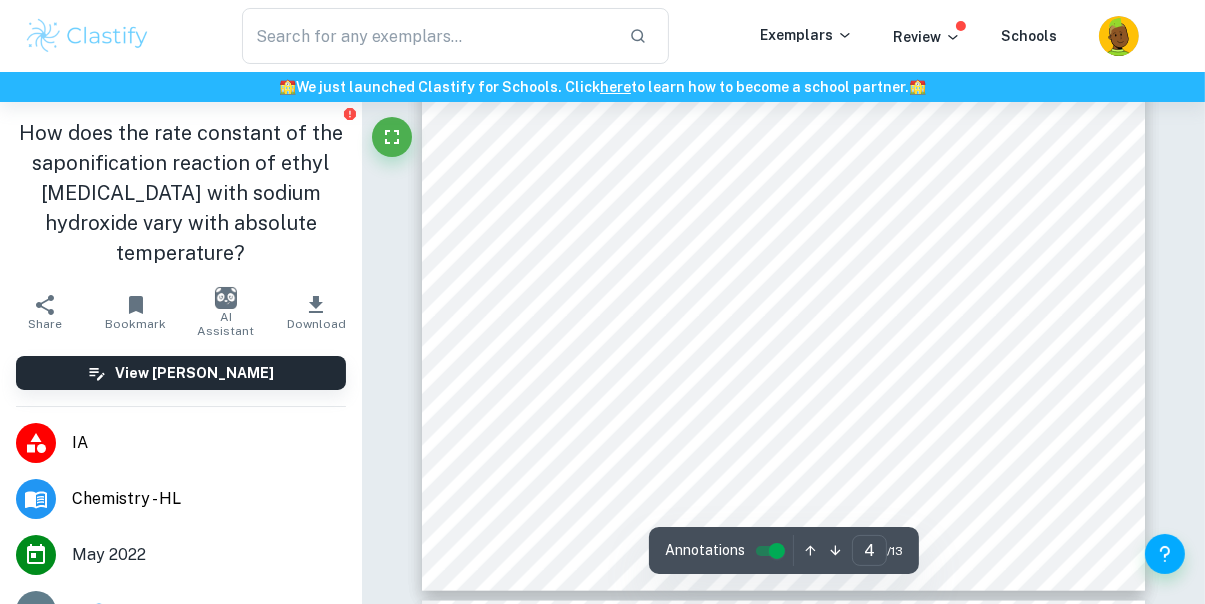scroll, scrollTop: 3271, scrollLeft: 0, axis: vertical 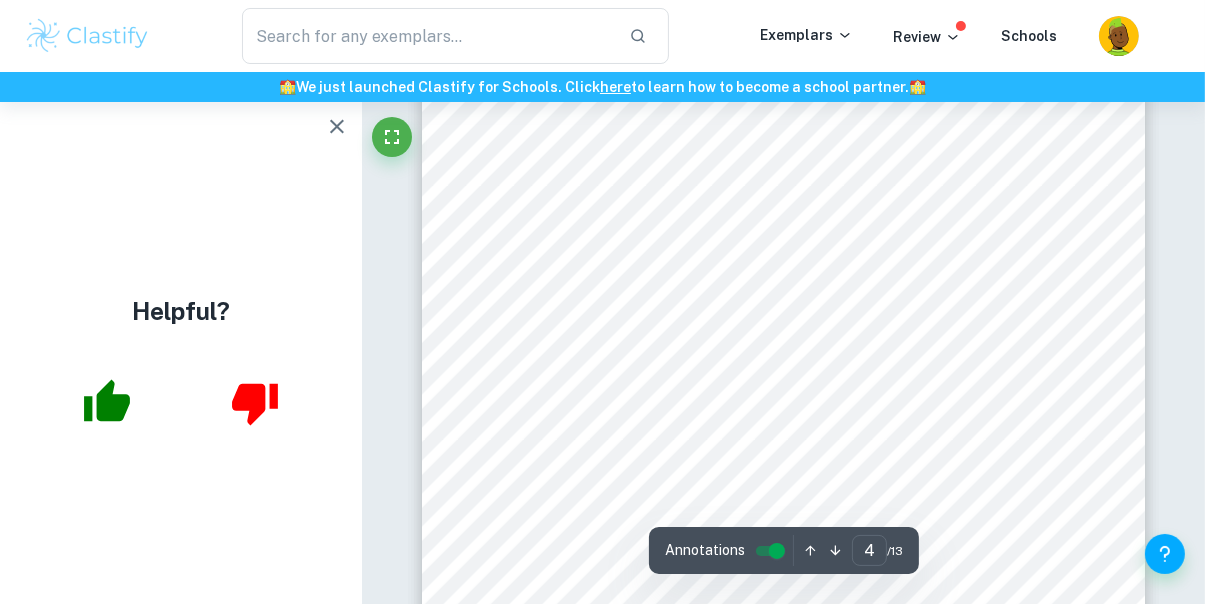 type on "ethyl acetate" 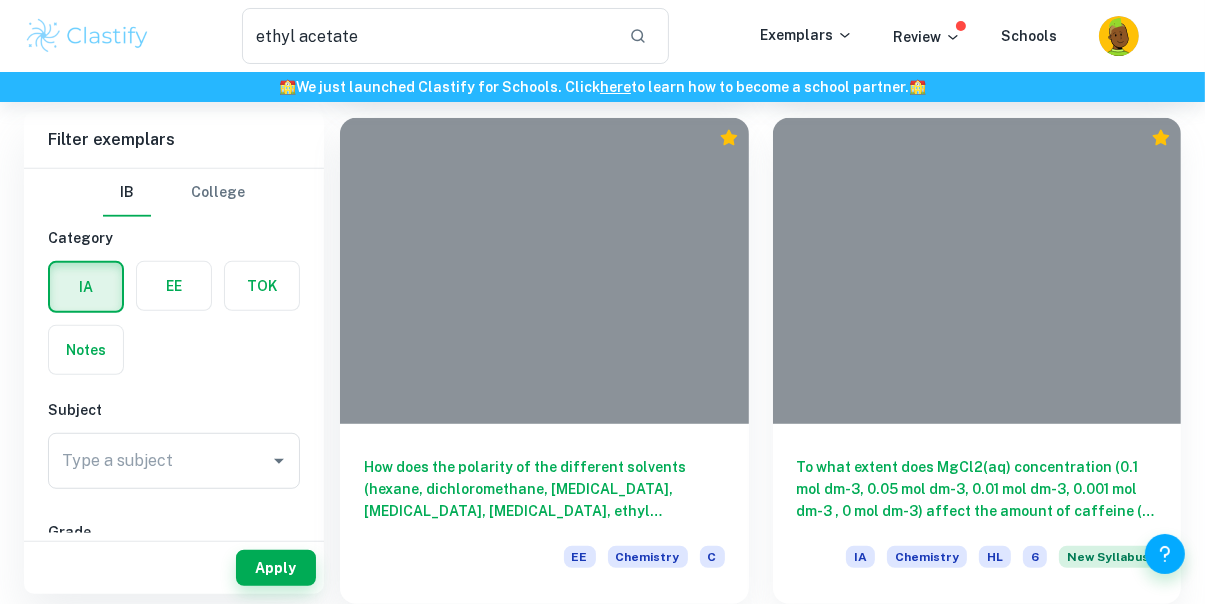 scroll, scrollTop: 351, scrollLeft: 0, axis: vertical 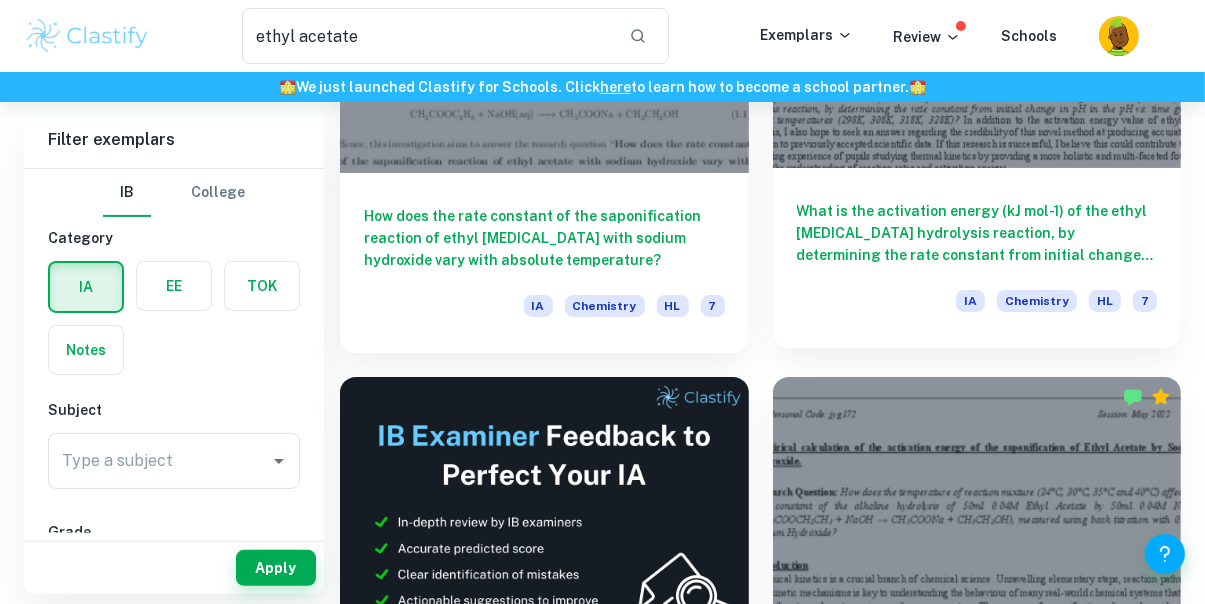 click on "What is the activation energy (kJ mol-1) of the ethyl acetate hydrolysis reaction, by determining the rate constant from initial change in pH in the pH vs. time graphs at different temperatures (298K, 308K, 318K, 328K)? IA Chemistry HL 7" at bounding box center [977, 258] 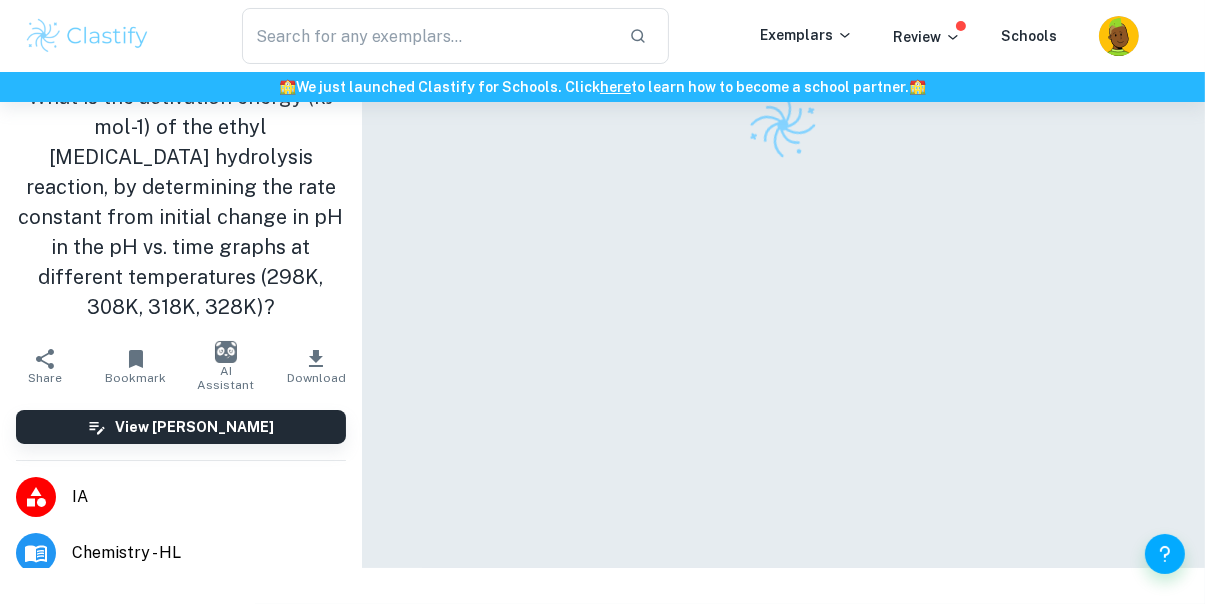 scroll, scrollTop: 0, scrollLeft: 0, axis: both 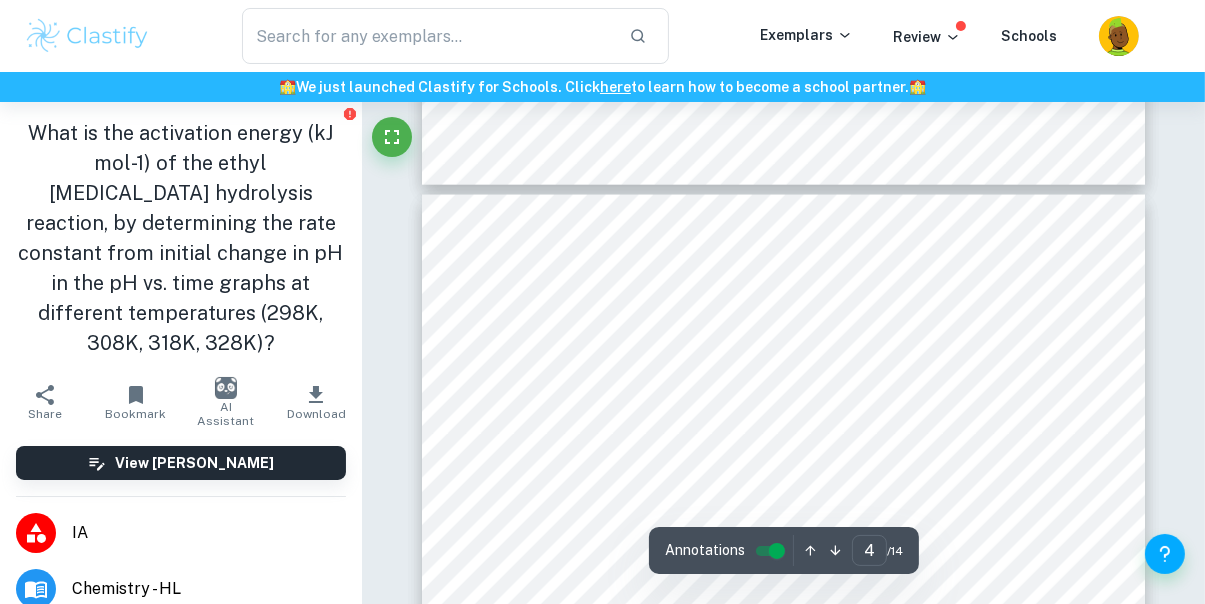 type on "3" 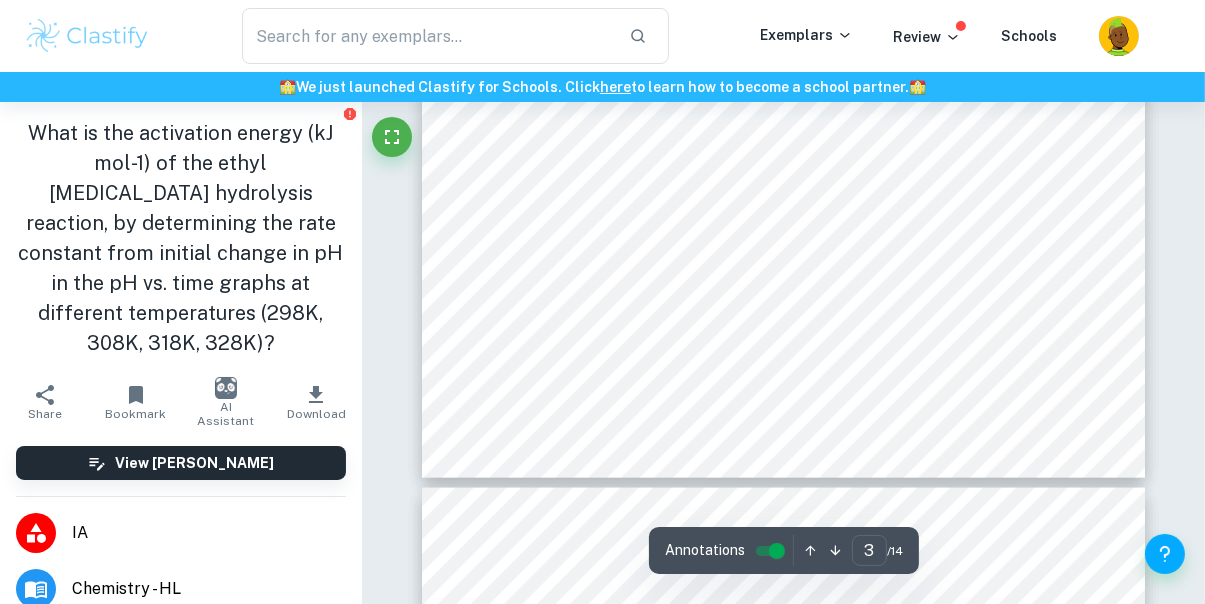 scroll, scrollTop: 2907, scrollLeft: 0, axis: vertical 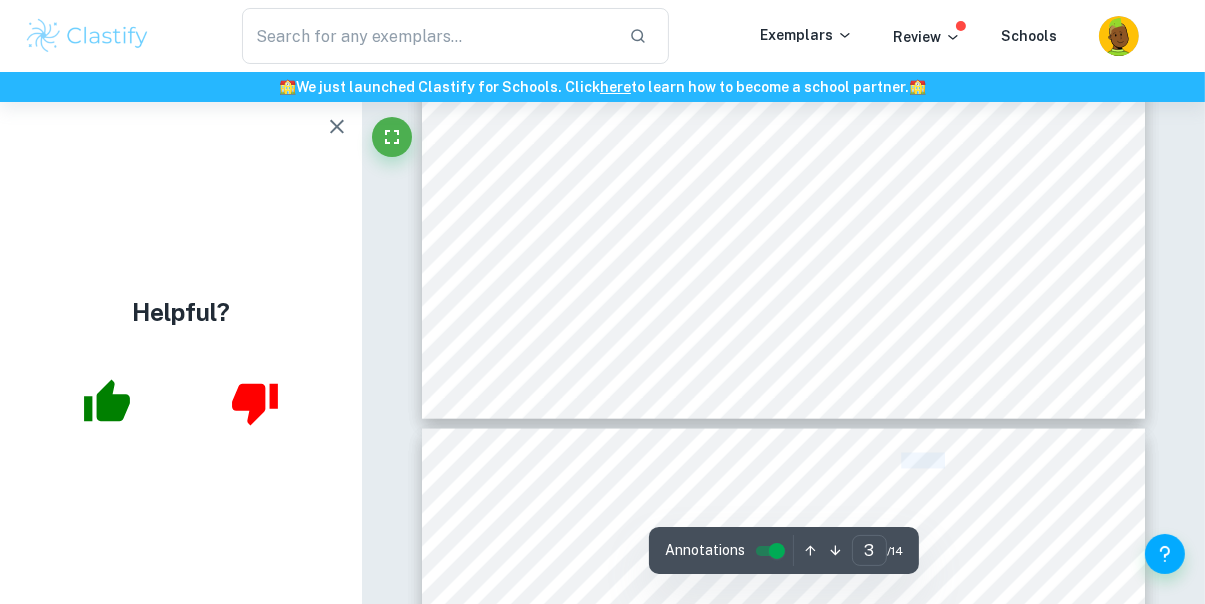 drag, startPoint x: 885, startPoint y: 459, endPoint x: 957, endPoint y: 456, distance: 72.06247 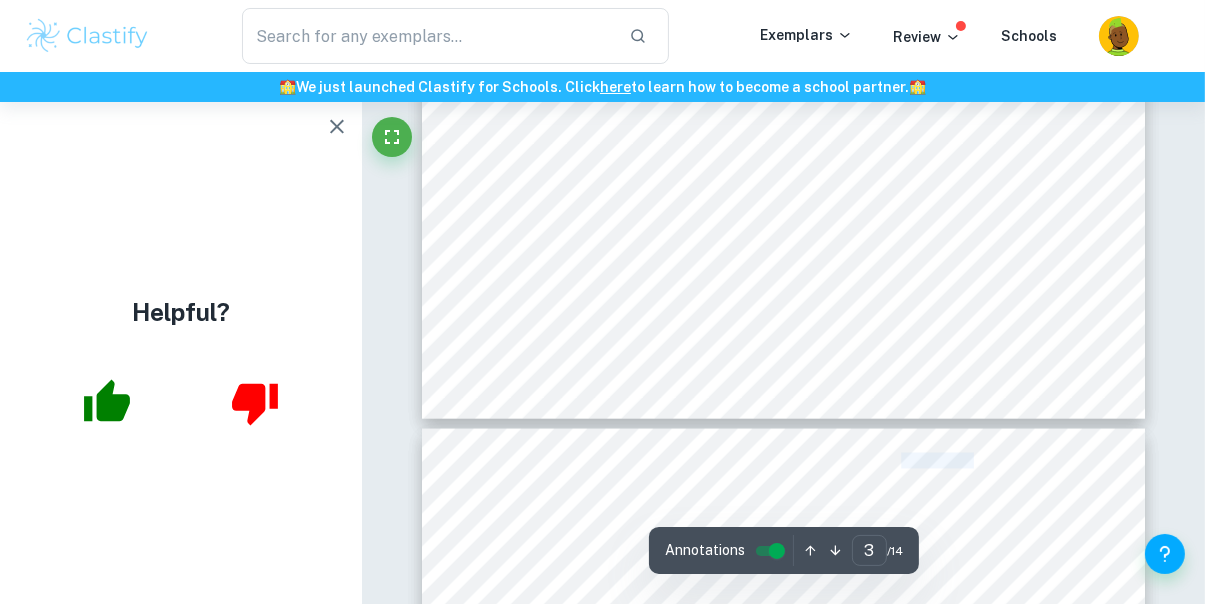 click on "of the chemicals9 vapor or liquid. Additionally, ethyl acetate and acetone can induce specific organ toxicity to the" at bounding box center (812, 461) 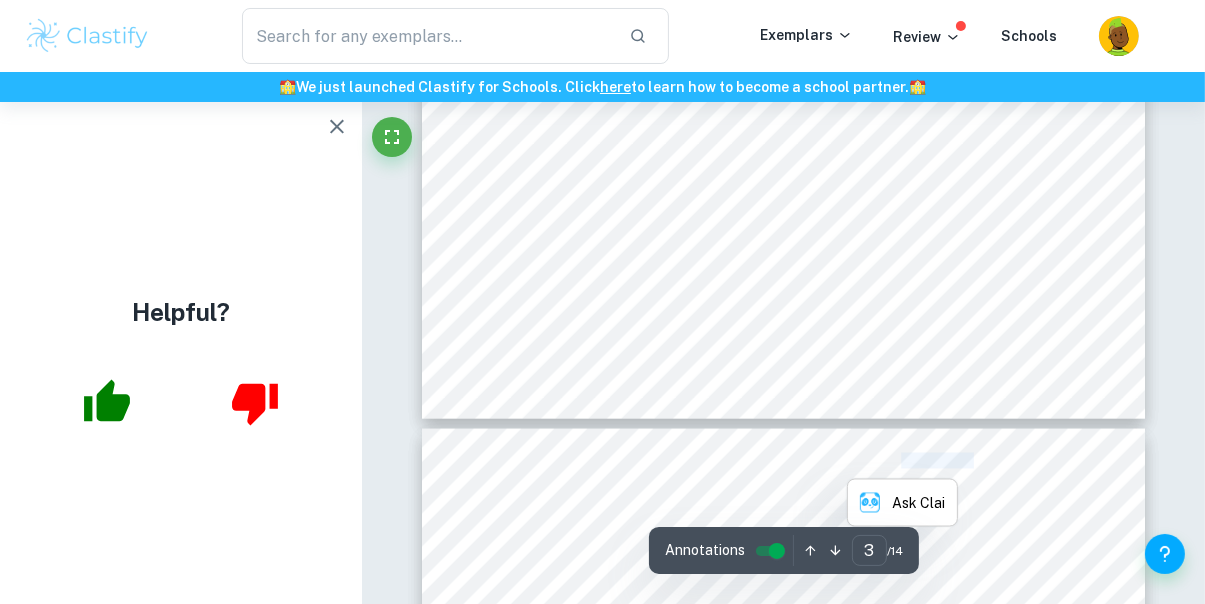 click on "of the chemicals9 vapor or liquid. Additionally, ethyl acetate and acetone can induce specific organ toxicity to the" at bounding box center (812, 461) 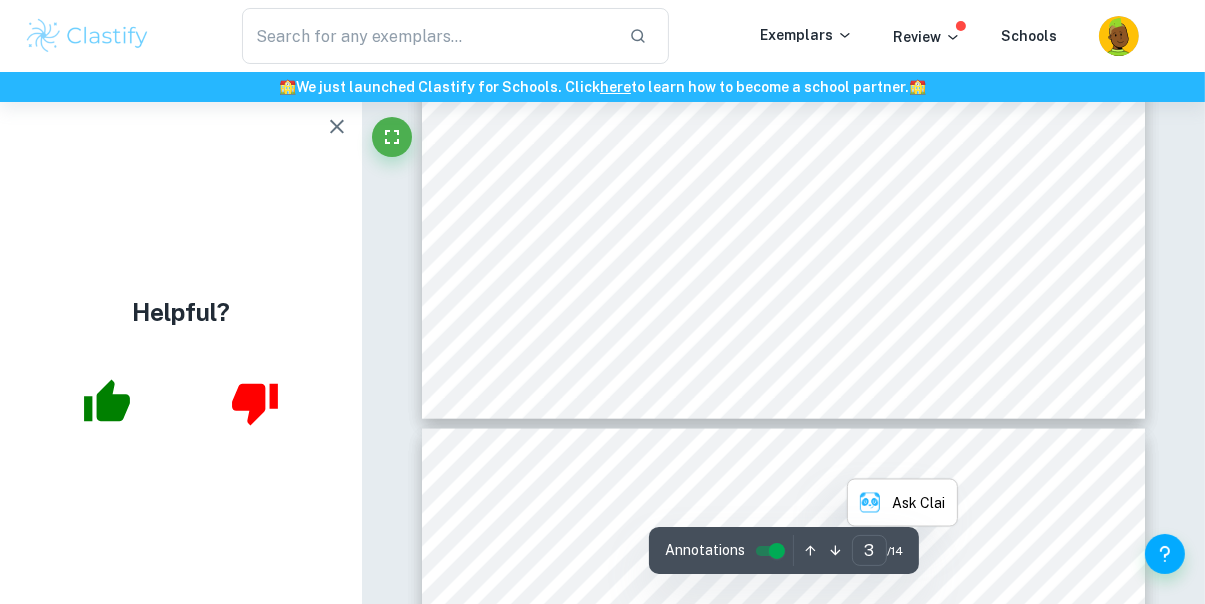 click on "during the experiment for safety: lab coat, lab goggles, N-95 respiratory protective face mask, rubber gloves, and hair" at bounding box center [784, 511] 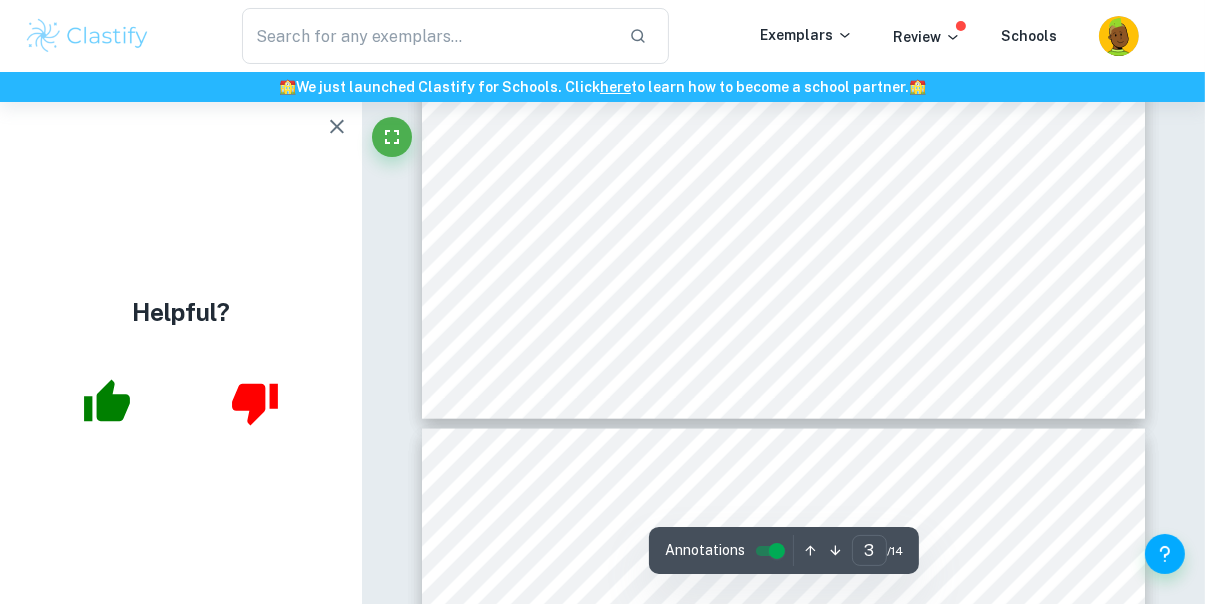 click on "of the chemicals9 vapor or liquid. Additionally, ethyl acetate and acetone can induce specific organ toxicity to the" at bounding box center [812, 461] 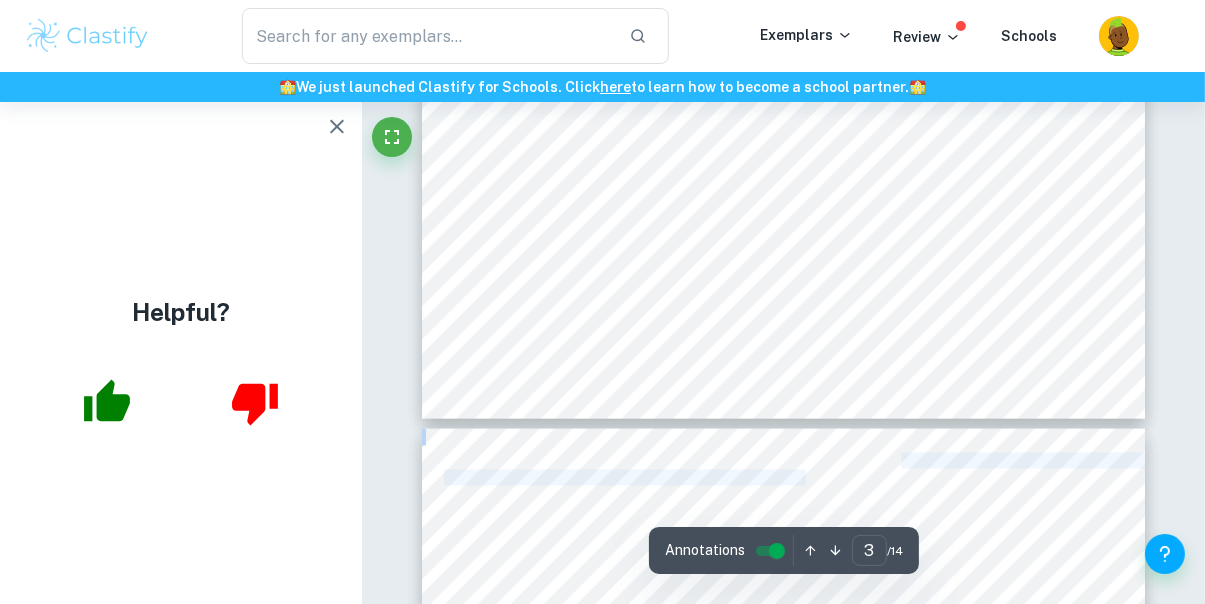 drag, startPoint x: 904, startPoint y: 464, endPoint x: 808, endPoint y: 480, distance: 97.3242 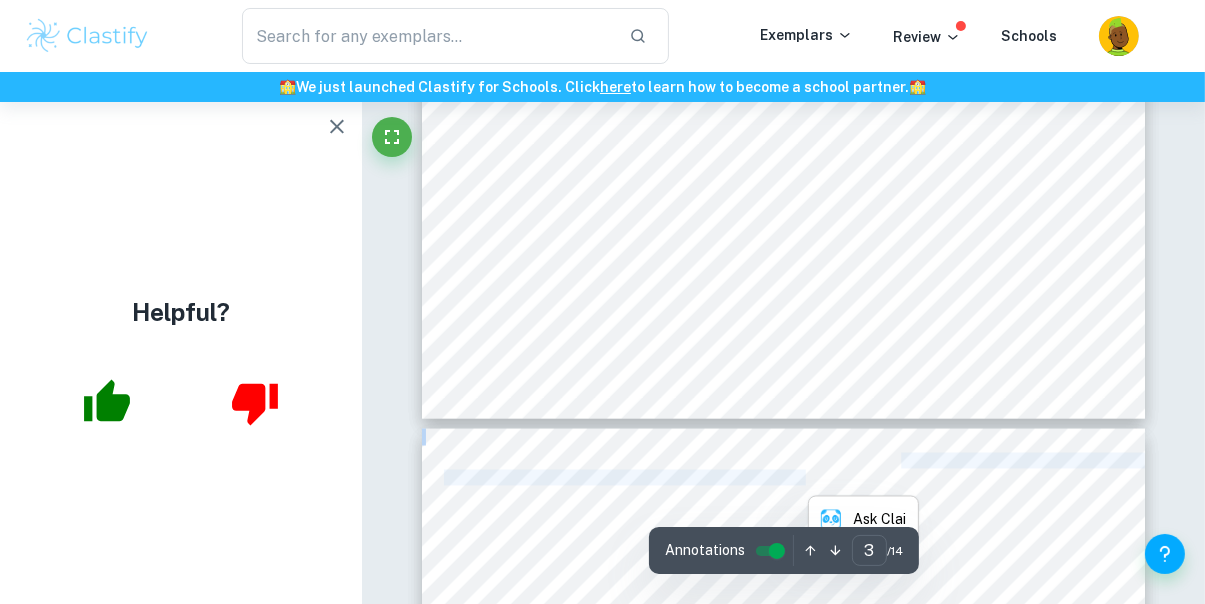 copy on "can induce specific organ toxicity to the central nervous system in the form of drowsiness and dizzines" 